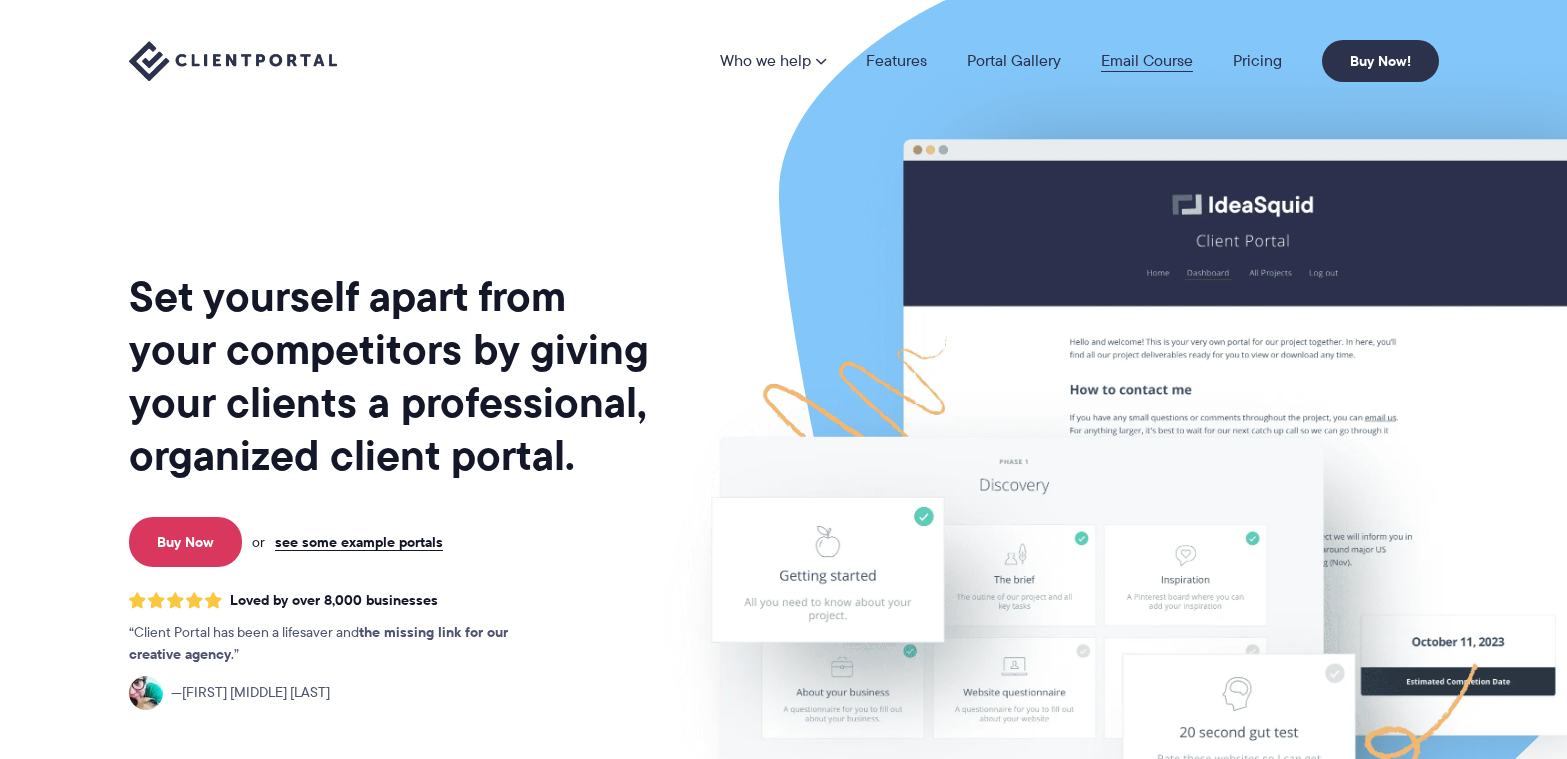 scroll, scrollTop: 0, scrollLeft: 0, axis: both 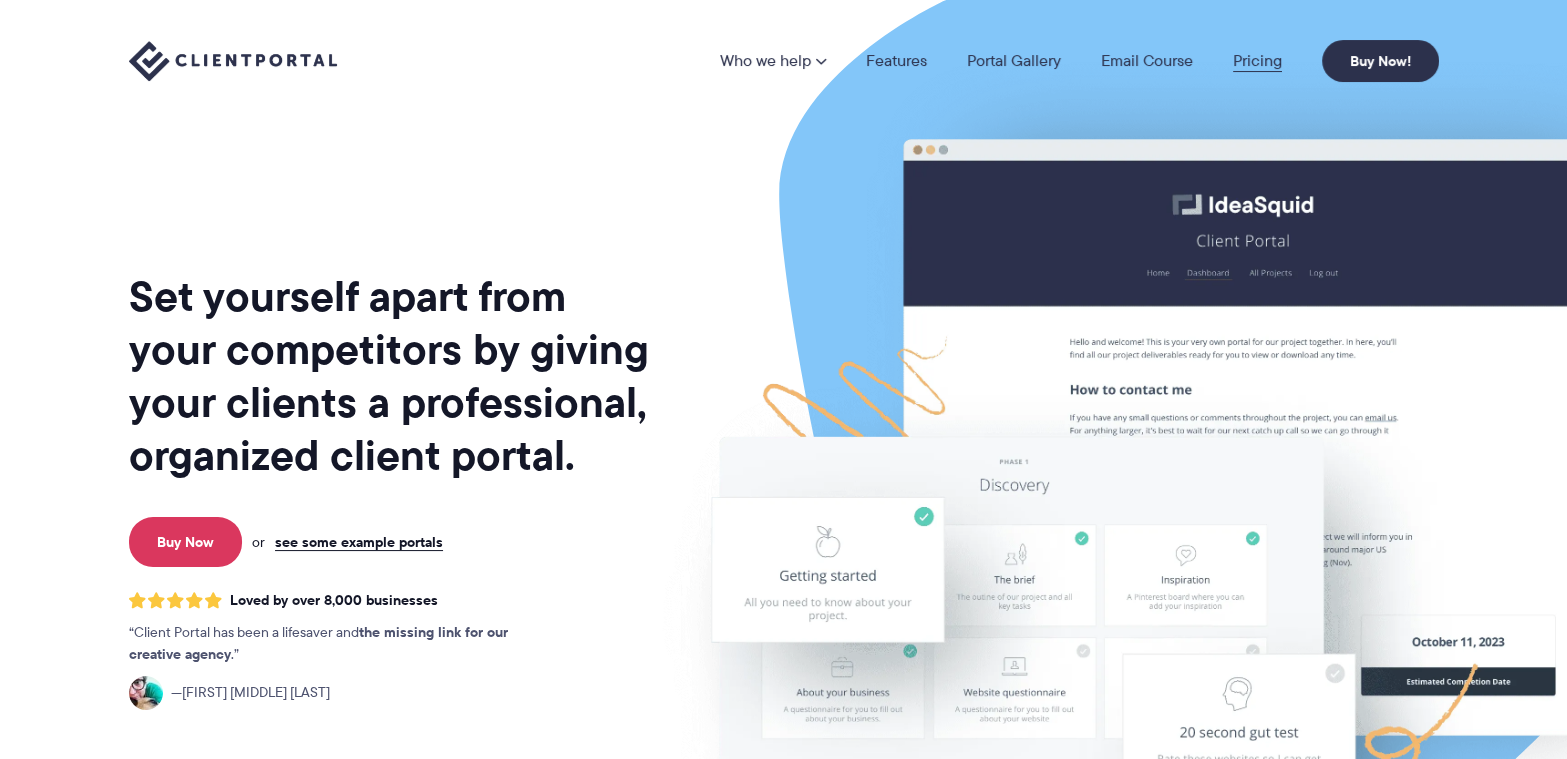 click on "Pricing" at bounding box center (1257, 61) 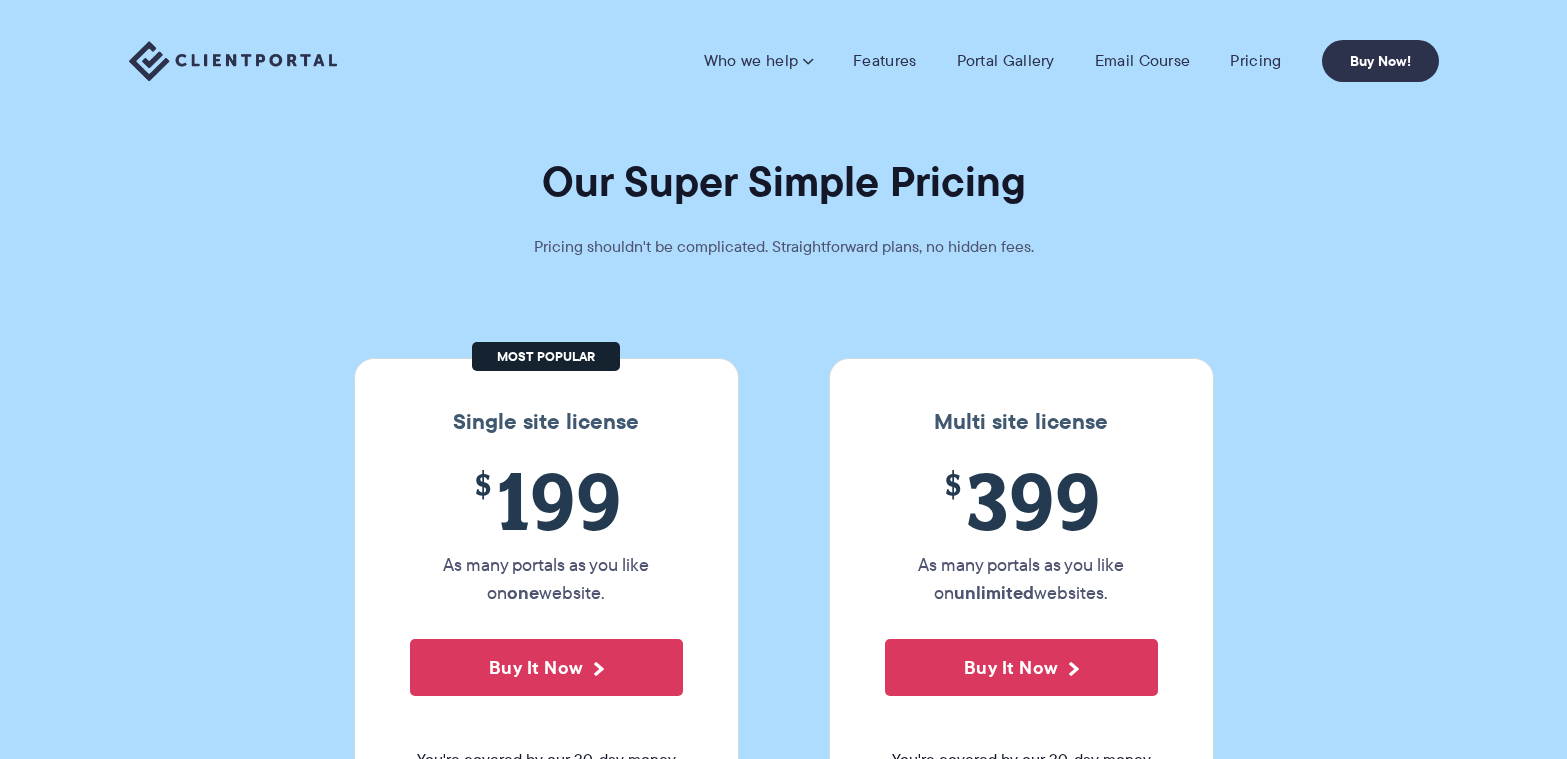 scroll, scrollTop: 0, scrollLeft: 0, axis: both 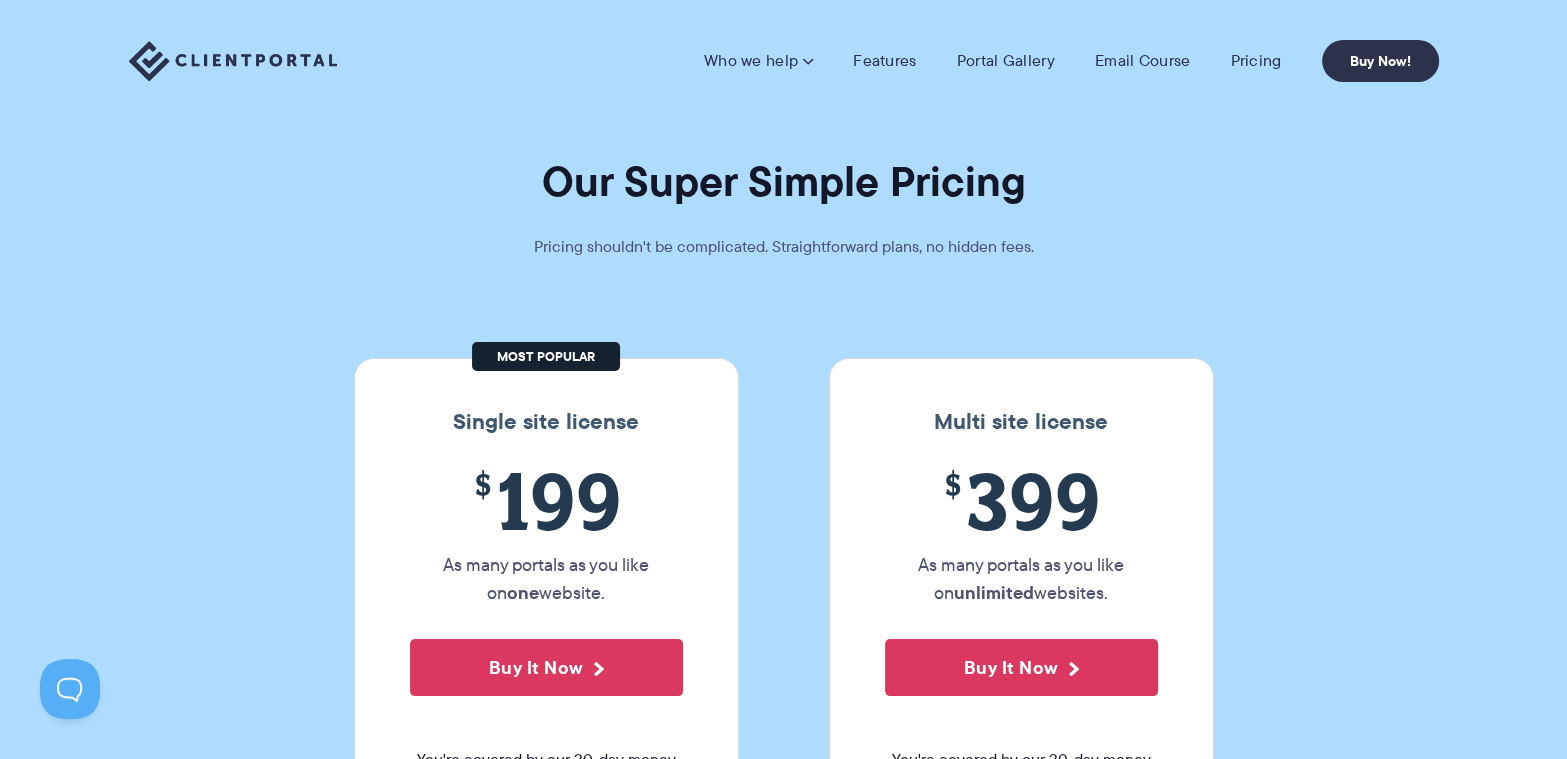 click on "Who we help         Who we help    View pricing                      Agencies   See how Client Portal can help give your agency the edge.                     Accountants   See how accountants and CPA’s use Client Portal to keep everything together.                     Schools   Client Portal helps schools give parents their own portal                     Coaches   From lifestyle coaching to business consulting, keep your clients on track.                      Law firms   Keep all your digital paperwork in one, easily accessible place in your law firm.            See all our use cases  →                 Features       Portal Gallery       Email Course       Pricing       Buy Now!" at bounding box center (783, 61) 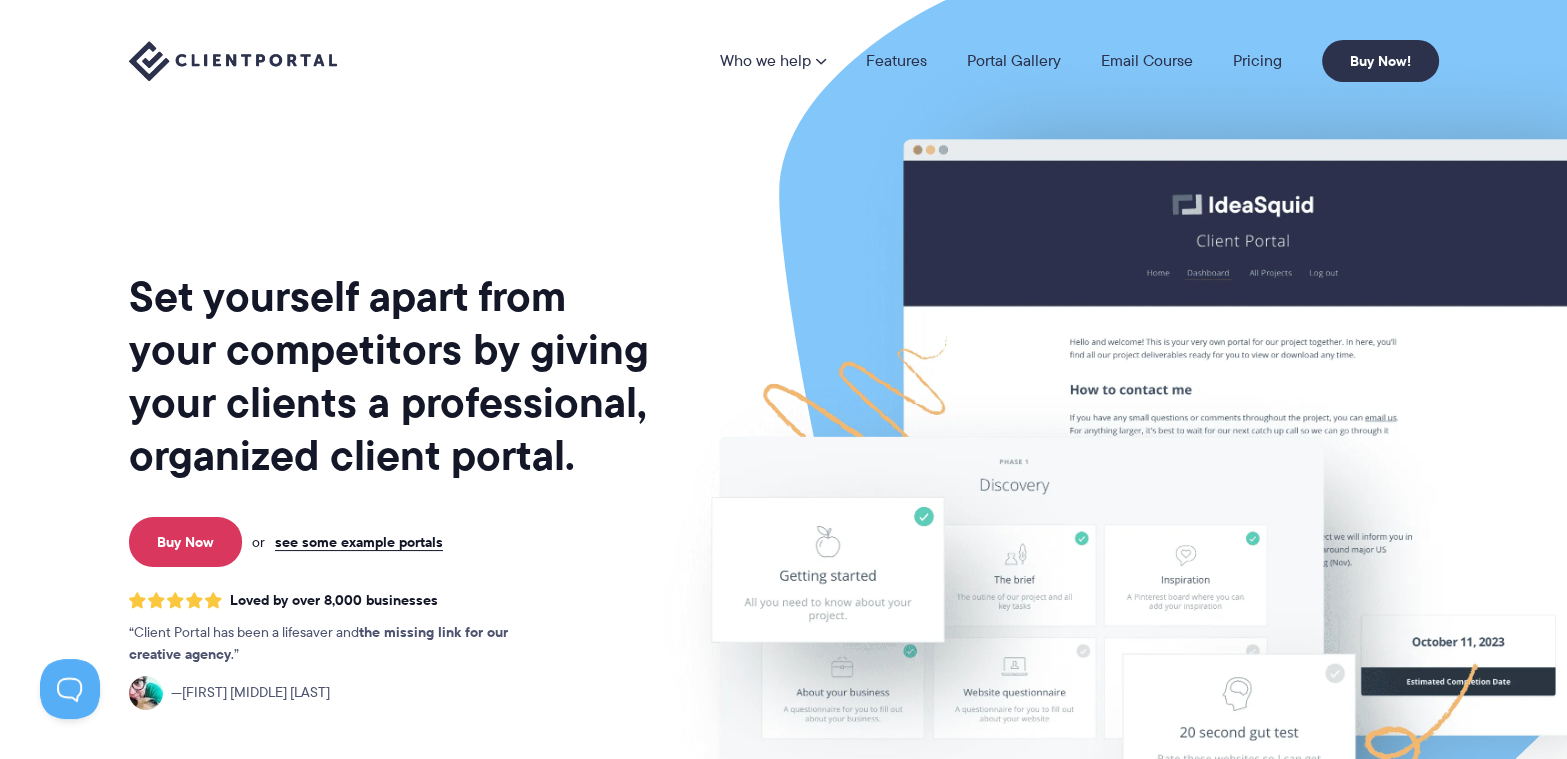 scroll, scrollTop: 0, scrollLeft: 0, axis: both 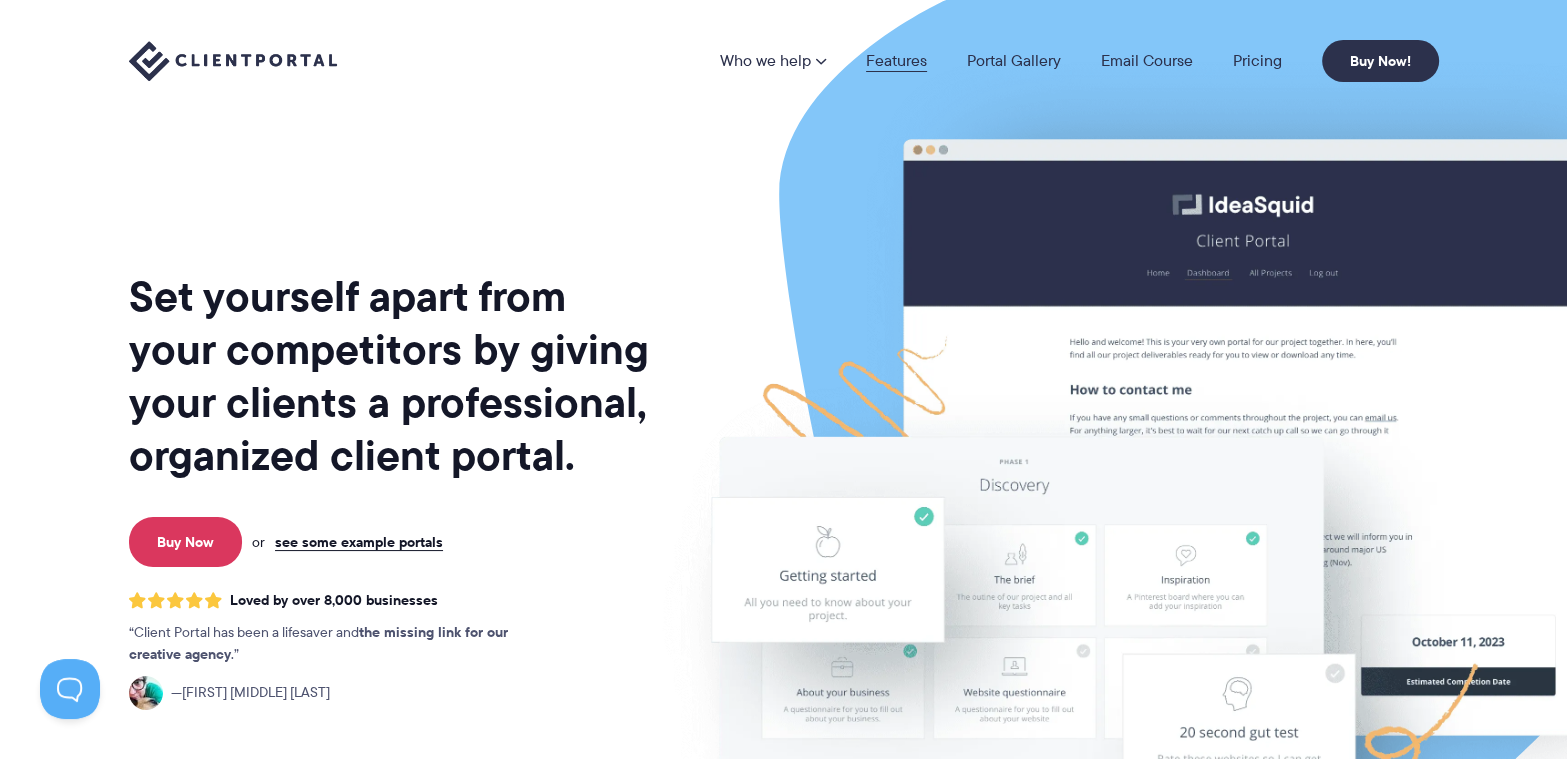 click on "Features" at bounding box center (896, 61) 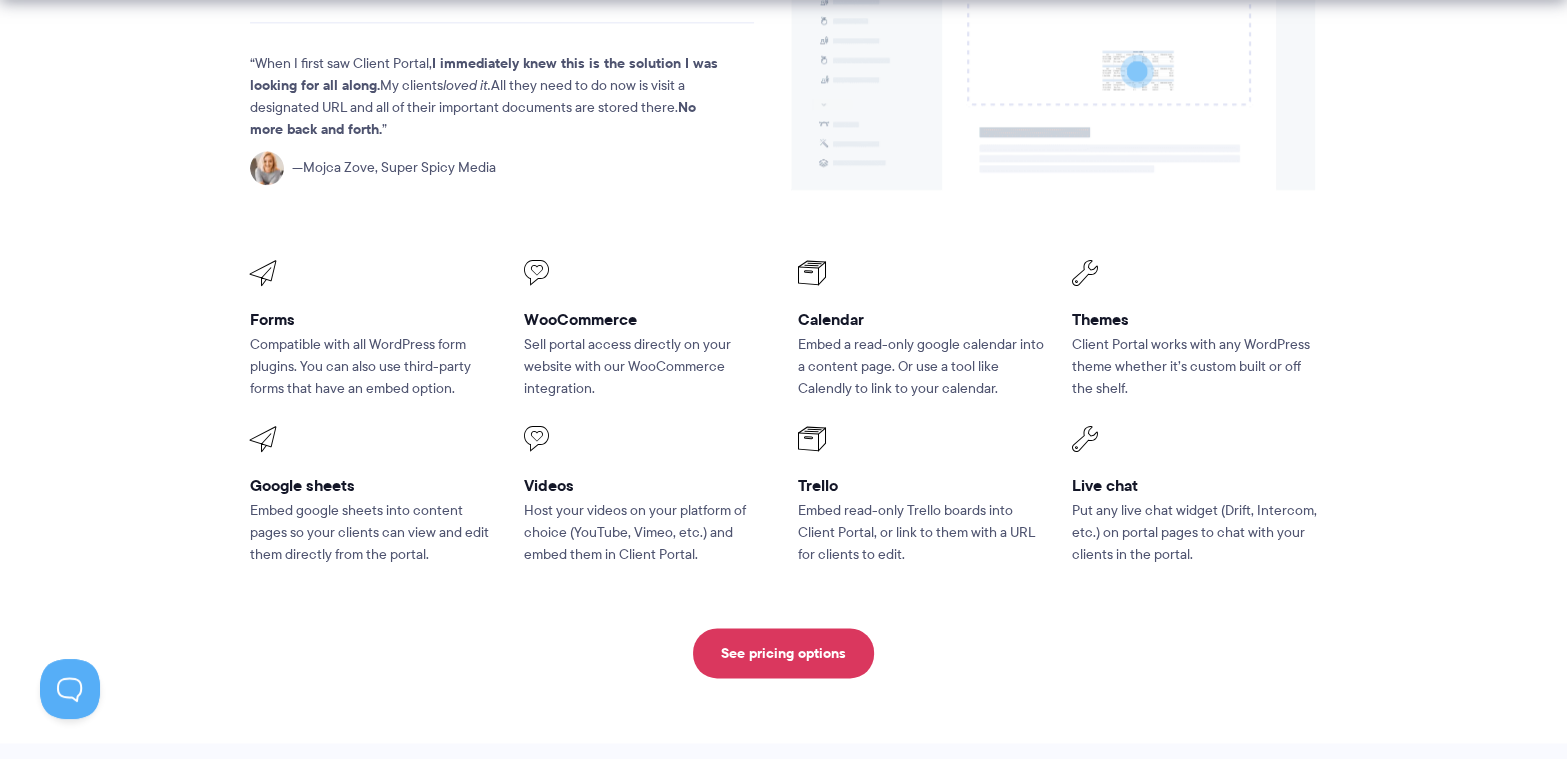 scroll, scrollTop: 2699, scrollLeft: 0, axis: vertical 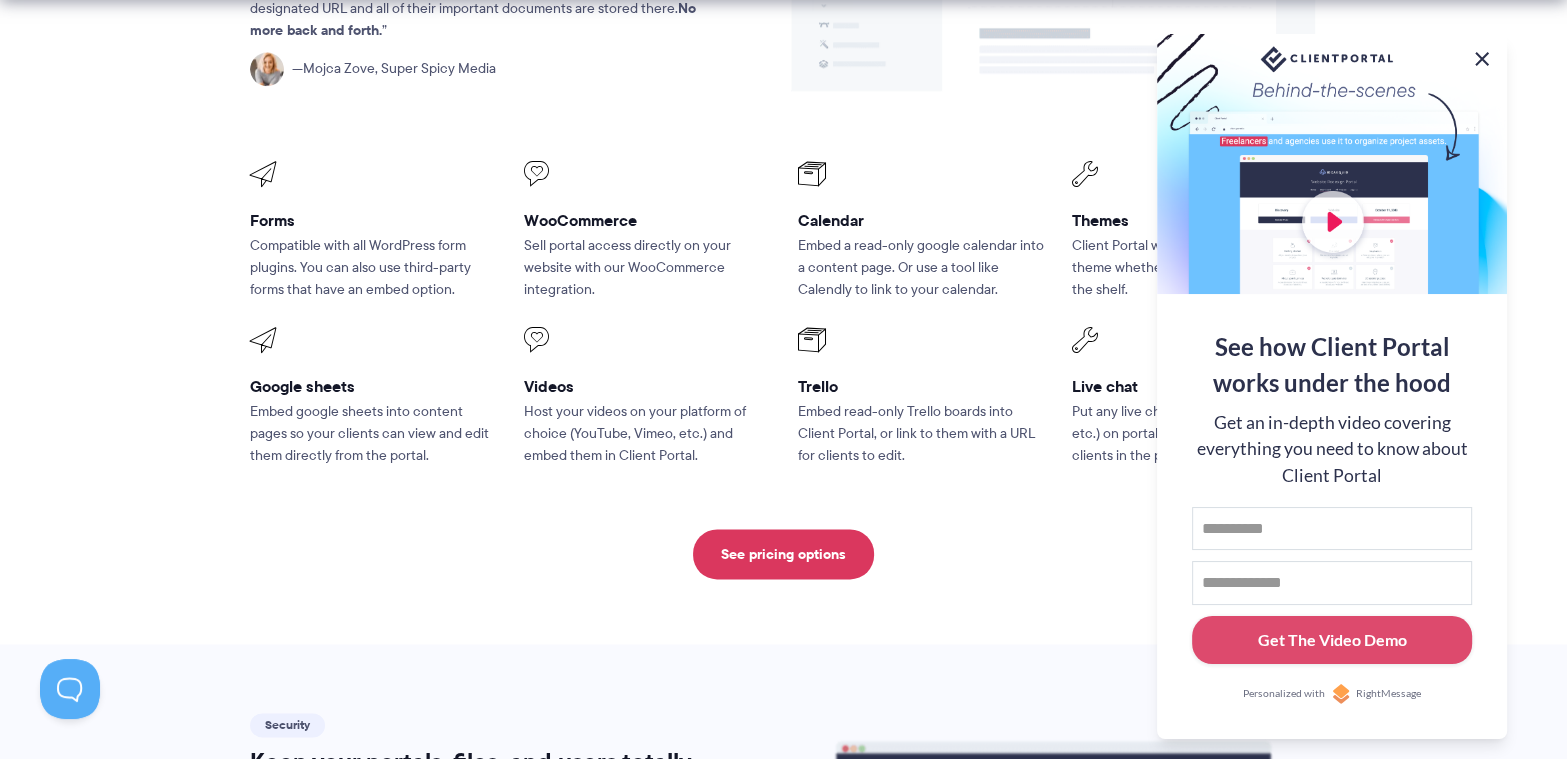 click at bounding box center (1482, 59) 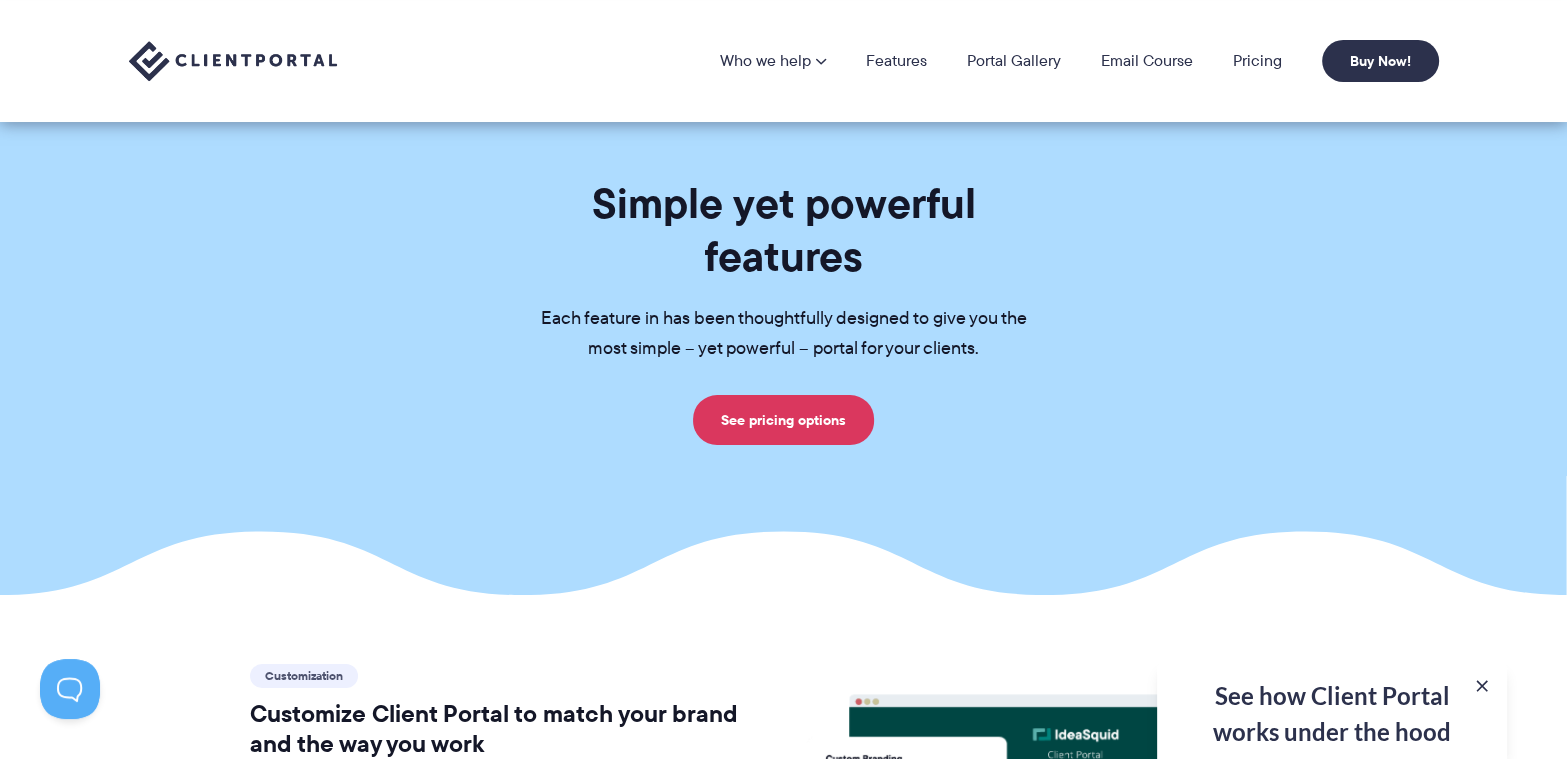 scroll, scrollTop: 0, scrollLeft: 0, axis: both 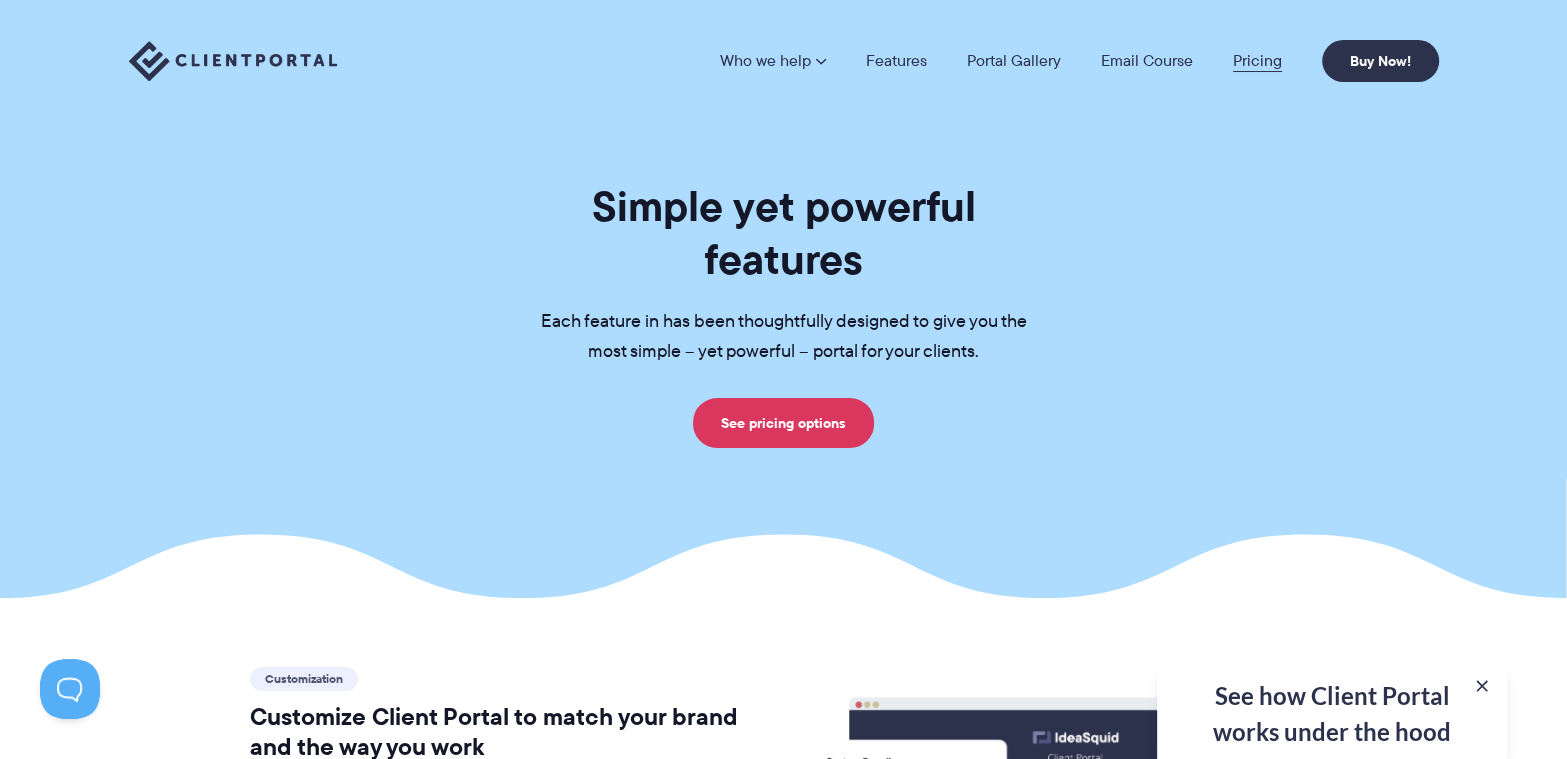 click on "Pricing" at bounding box center [1257, 61] 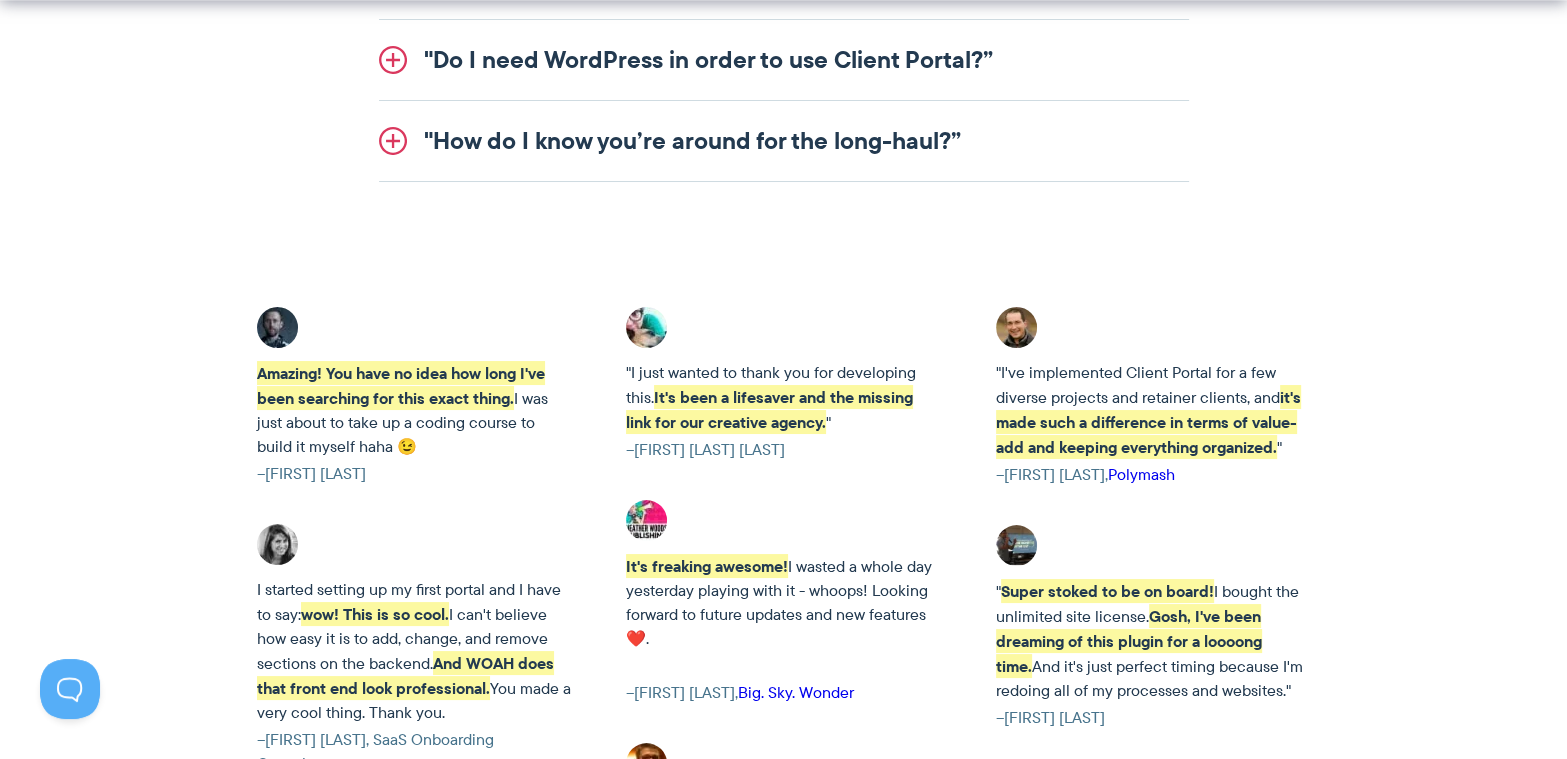 scroll, scrollTop: 3200, scrollLeft: 0, axis: vertical 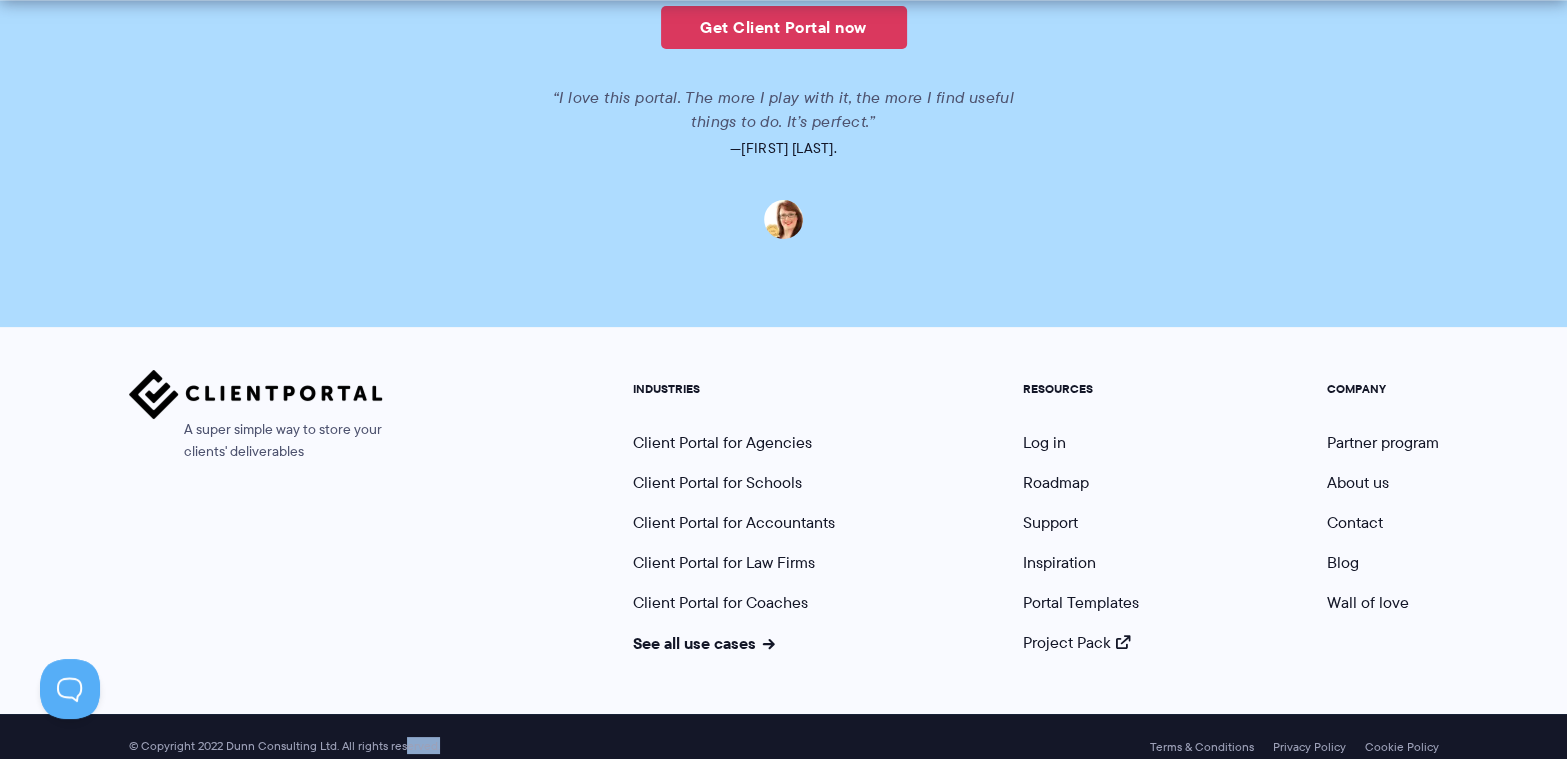 drag, startPoint x: 449, startPoint y: 741, endPoint x: 477, endPoint y: 741, distance: 28 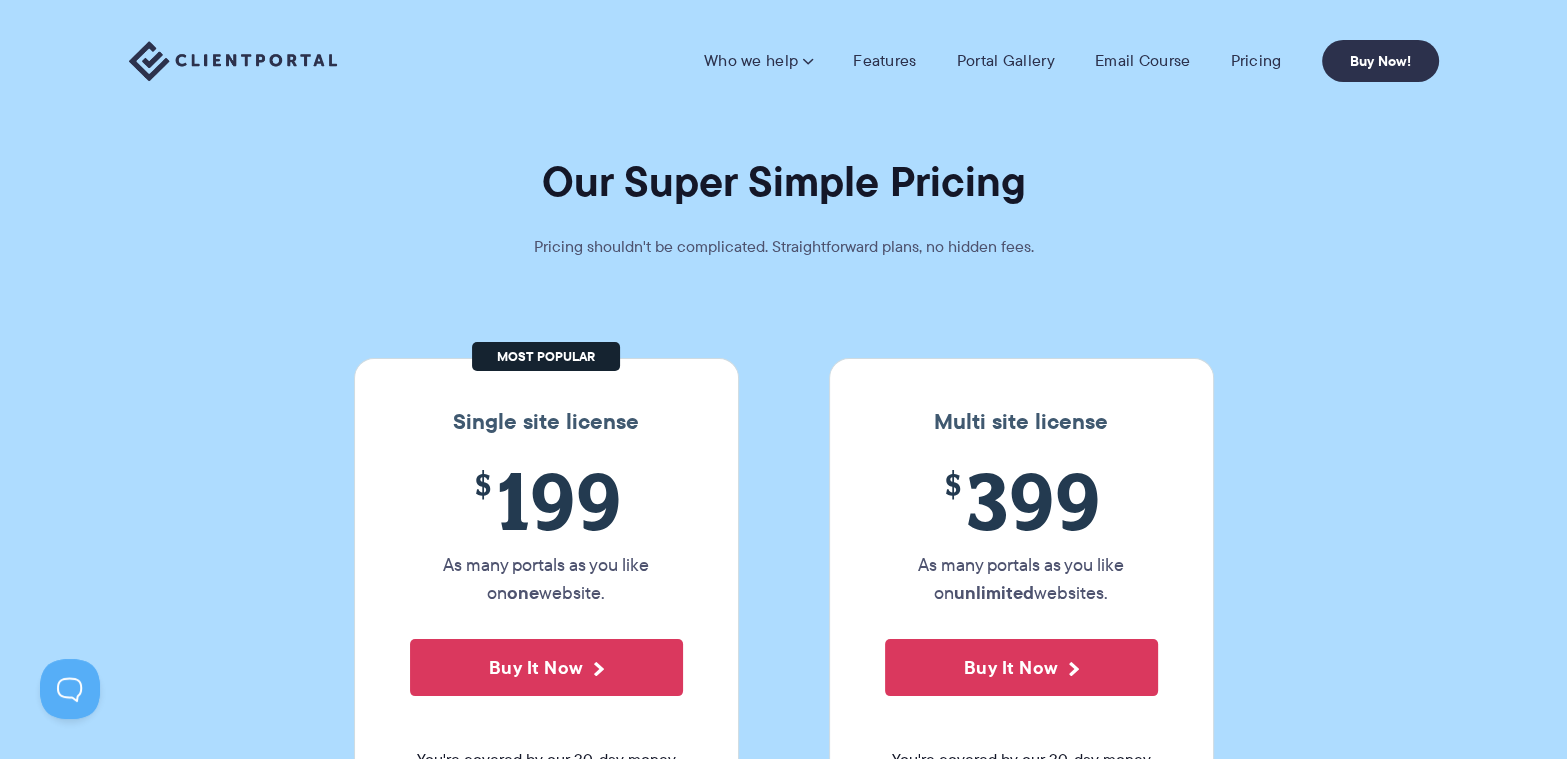 scroll, scrollTop: 0, scrollLeft: 0, axis: both 